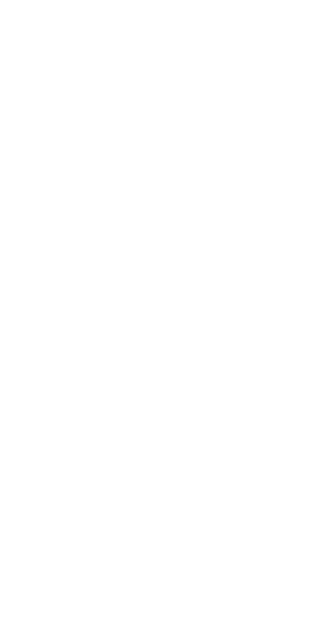 scroll, scrollTop: 0, scrollLeft: 0, axis: both 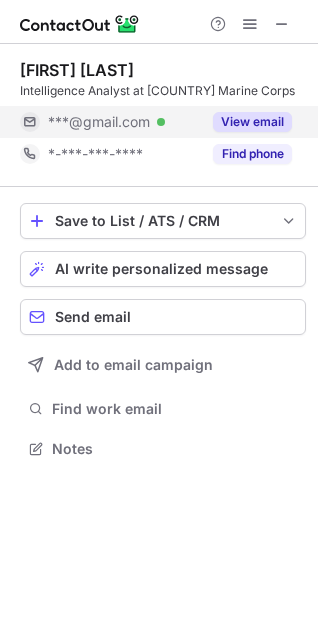 click on "View email" at bounding box center (252, 122) 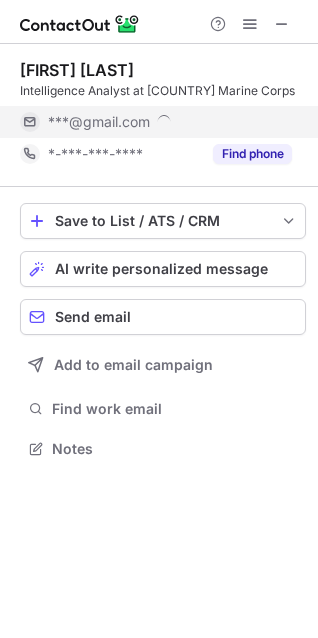 click on "***@gmail.com" at bounding box center [170, 122] 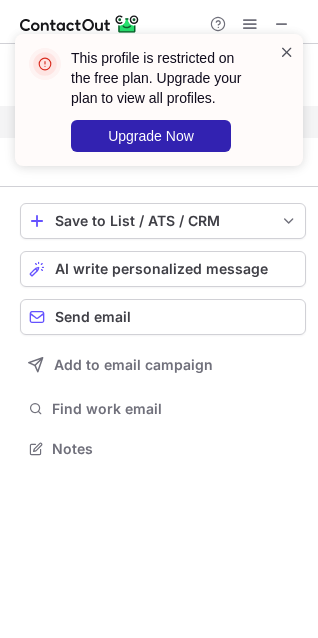 click at bounding box center (287, 52) 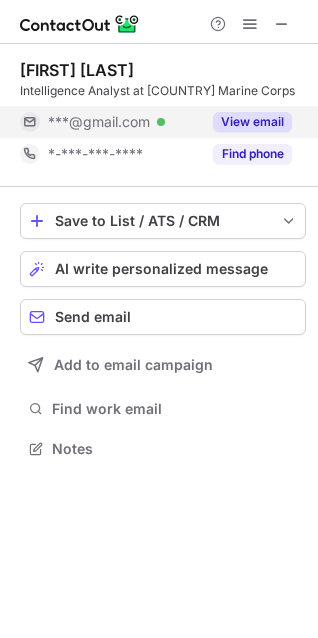 click on "View email" at bounding box center (246, 122) 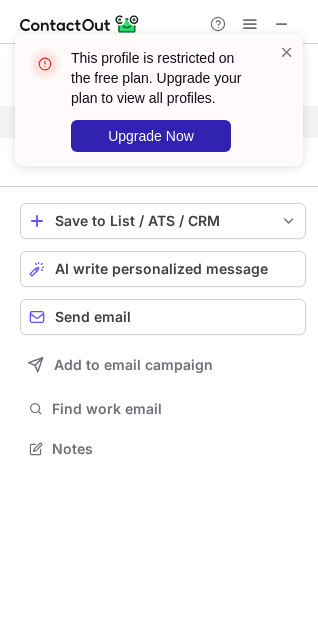 click on "This profile is restricted on the free plan. Upgrade your plan to view all profiles. Upgrade Now" at bounding box center (159, 108) 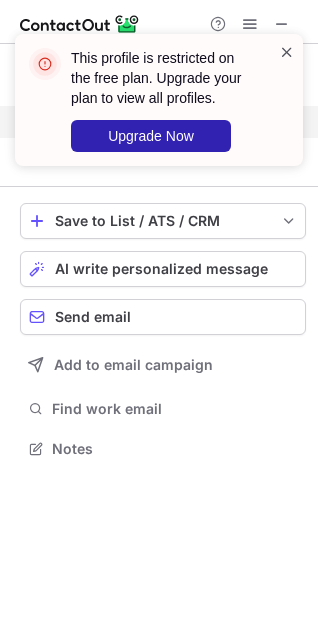 click at bounding box center (287, 52) 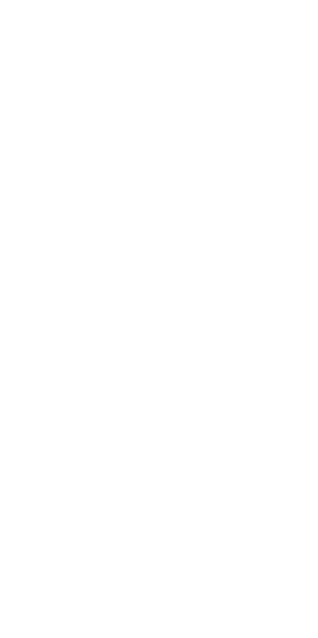 scroll, scrollTop: 0, scrollLeft: 0, axis: both 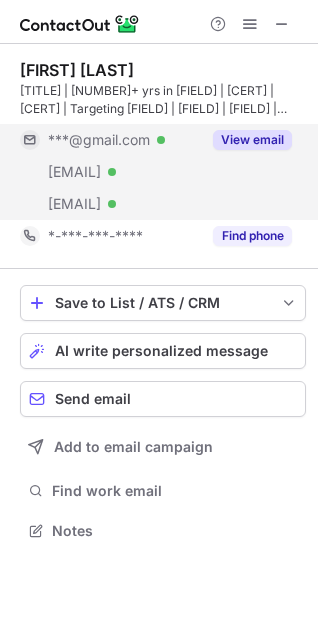 click on "View email" at bounding box center [252, 140] 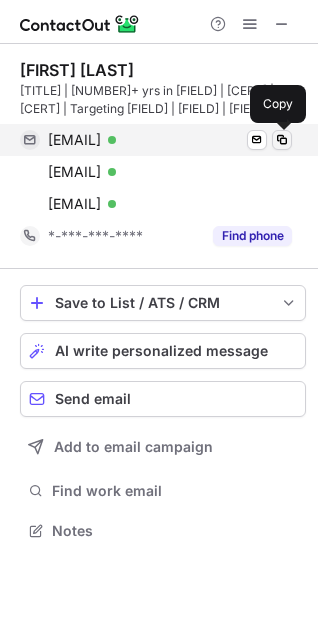 click at bounding box center [282, 140] 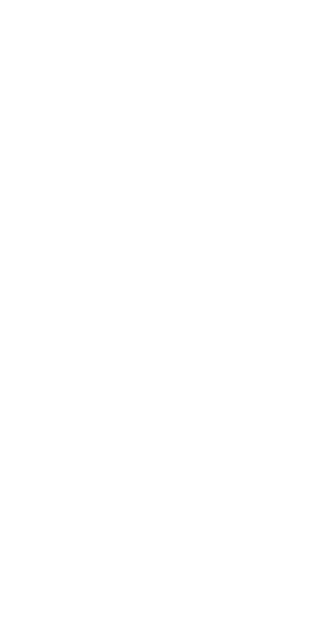 scroll, scrollTop: 0, scrollLeft: 0, axis: both 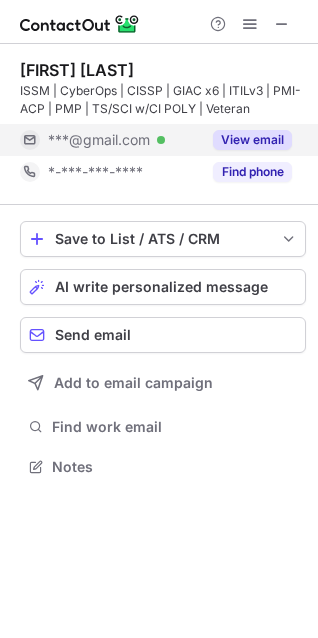 click on "View email" at bounding box center [252, 140] 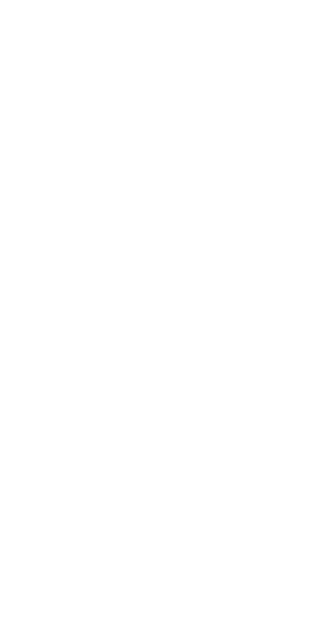 scroll, scrollTop: 0, scrollLeft: 0, axis: both 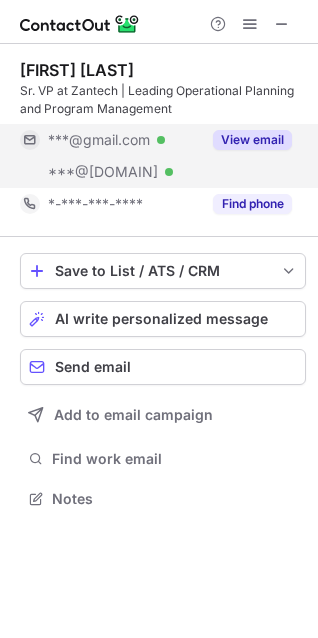 click on "View email" at bounding box center (252, 140) 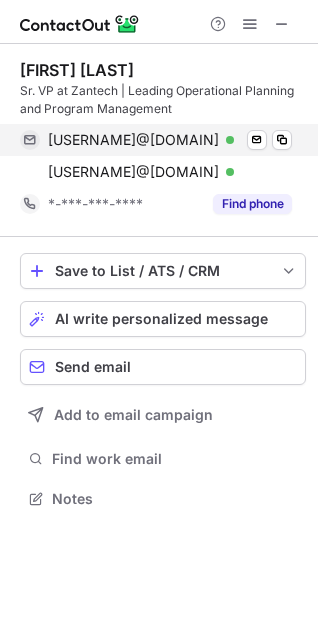 click on "laroccash@gmail.com Verified" at bounding box center [170, 140] 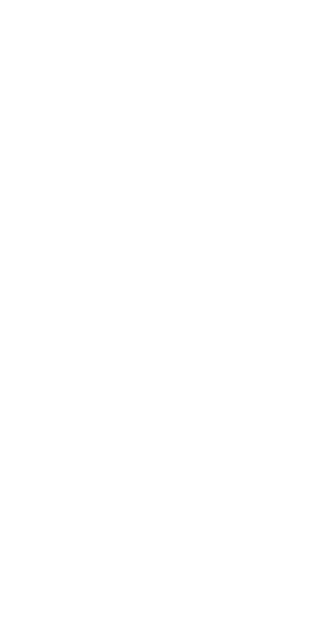 scroll, scrollTop: 0, scrollLeft: 0, axis: both 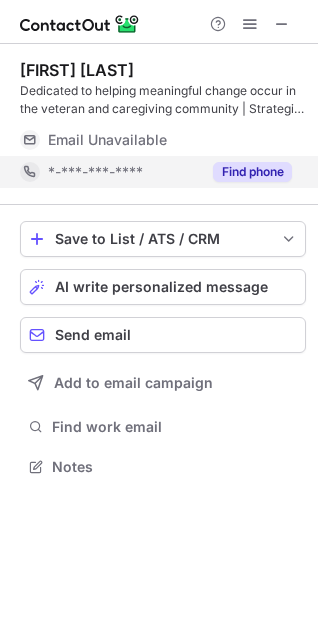 click on "Find phone" at bounding box center (246, 172) 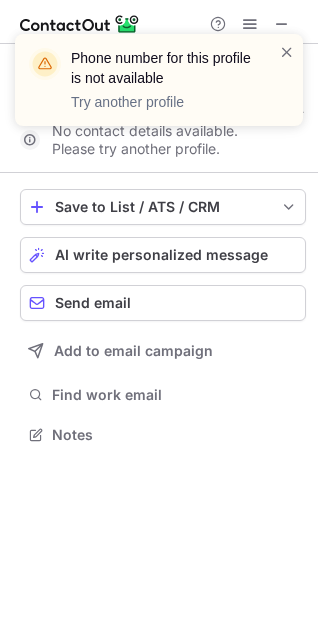 scroll, scrollTop: 421, scrollLeft: 318, axis: both 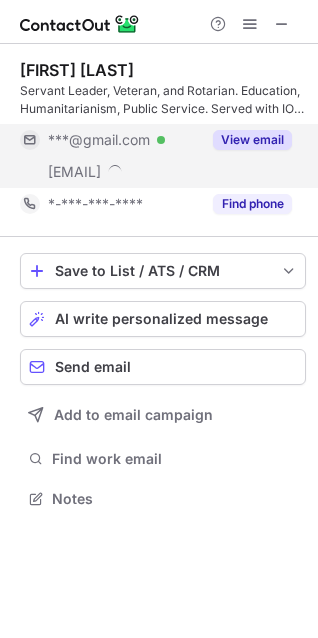 click on "View email" at bounding box center (246, 140) 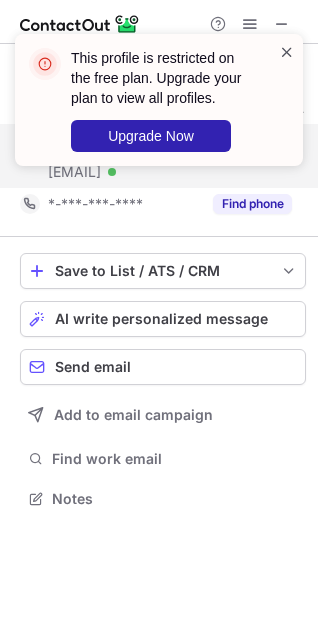 click at bounding box center (287, 52) 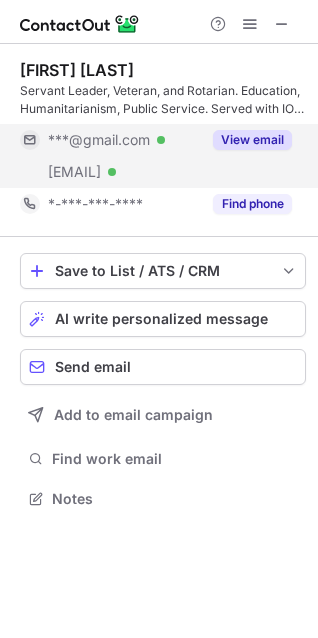 drag, startPoint x: 287, startPoint y: 47, endPoint x: 284, endPoint y: 67, distance: 20.22375 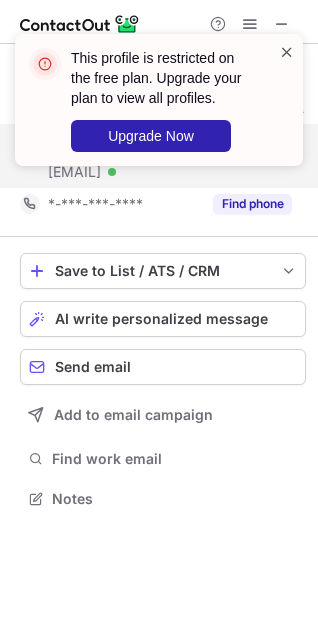 click at bounding box center (287, 52) 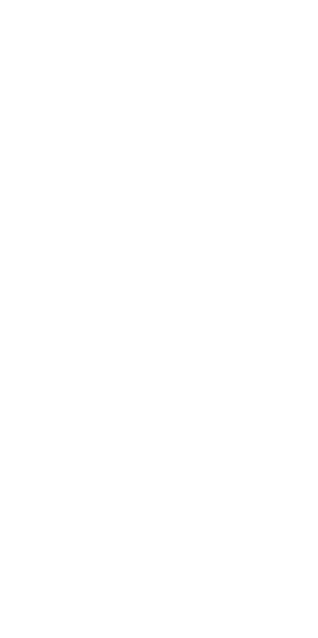 scroll, scrollTop: 0, scrollLeft: 0, axis: both 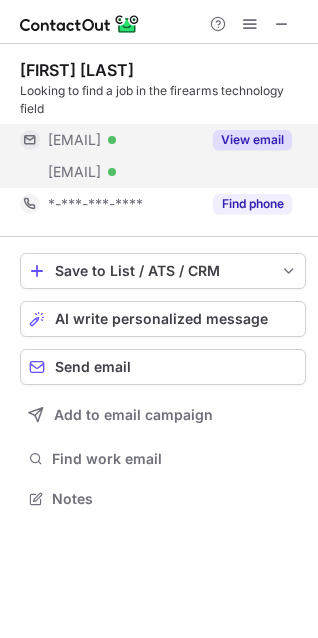 click on "View email" at bounding box center (252, 140) 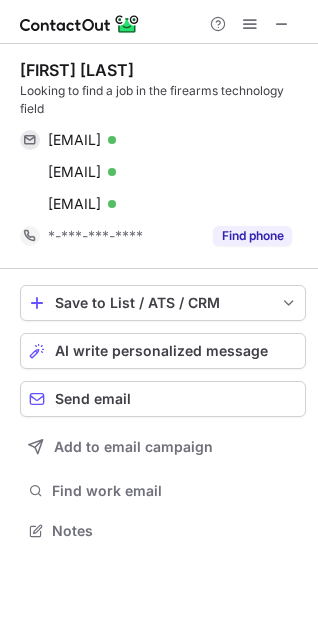 scroll, scrollTop: 10, scrollLeft: 10, axis: both 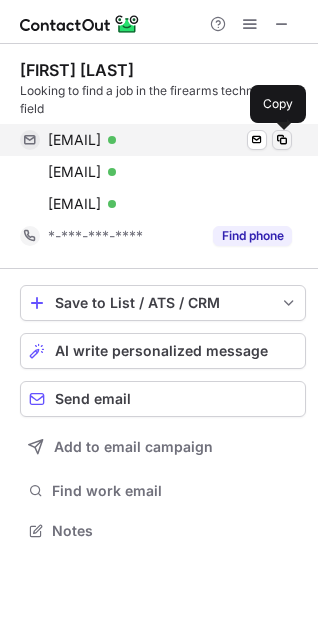 click at bounding box center [282, 140] 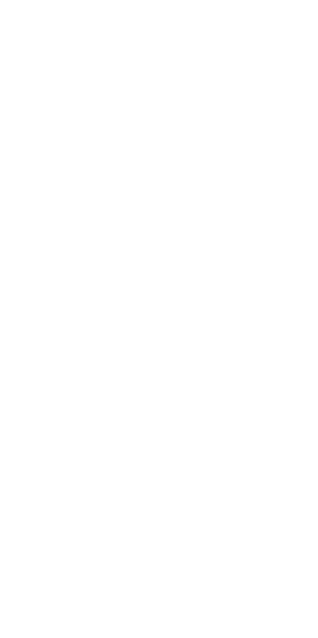scroll, scrollTop: 0, scrollLeft: 0, axis: both 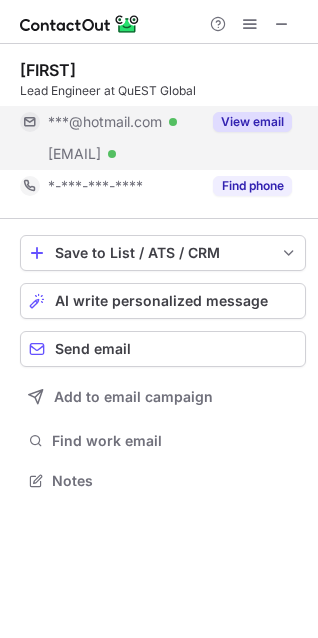 click on "View email" at bounding box center [252, 122] 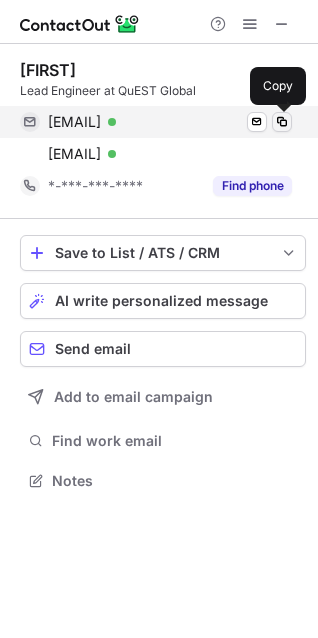click at bounding box center [282, 122] 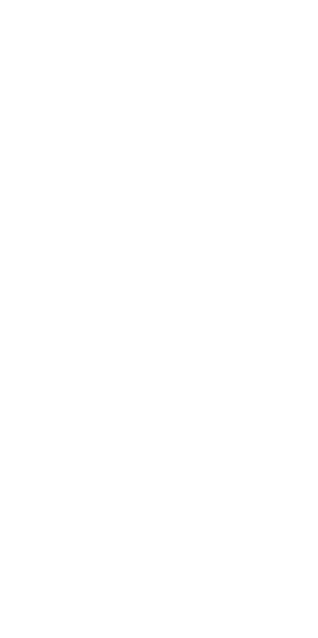 scroll, scrollTop: 0, scrollLeft: 0, axis: both 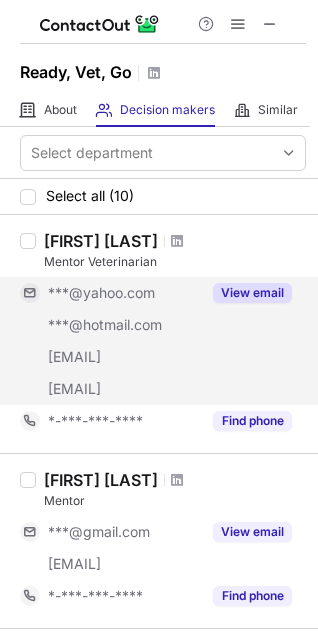 drag, startPoint x: 266, startPoint y: 304, endPoint x: 289, endPoint y: 284, distance: 30.479502 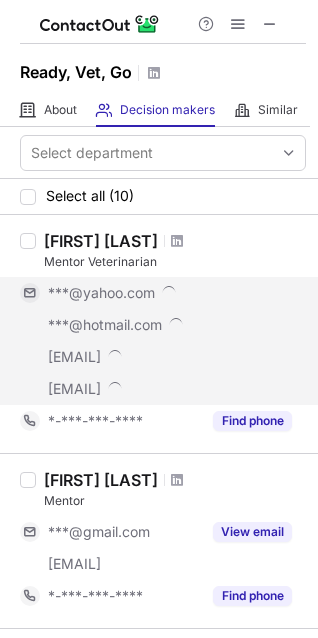 click on "***@yahoo.com" at bounding box center (170, 293) 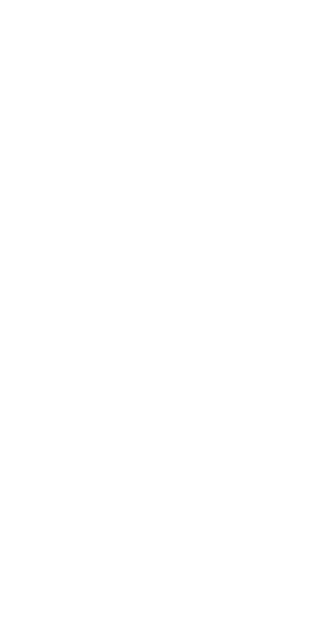 scroll, scrollTop: 0, scrollLeft: 0, axis: both 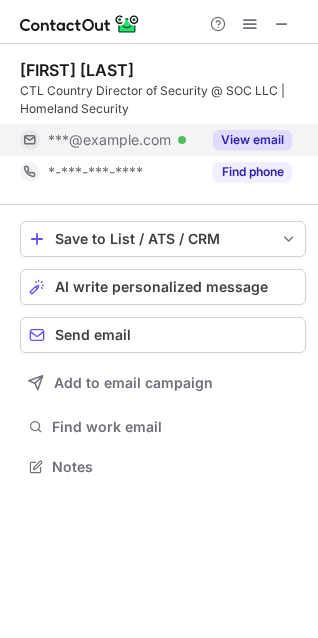 click on "View email" at bounding box center [252, 140] 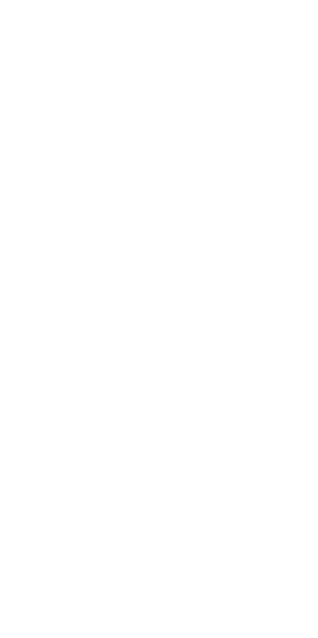 scroll, scrollTop: 0, scrollLeft: 0, axis: both 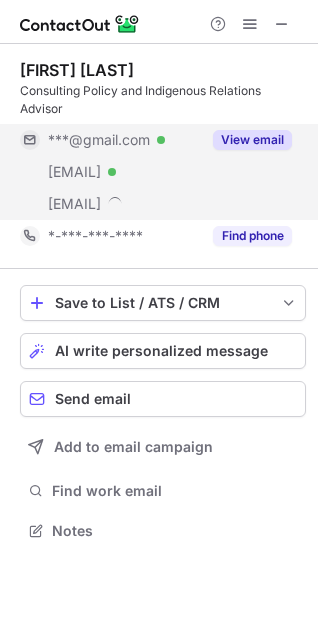 click on "View email" at bounding box center (252, 140) 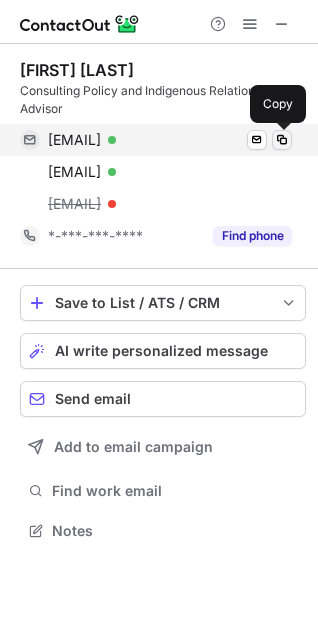 click at bounding box center [282, 140] 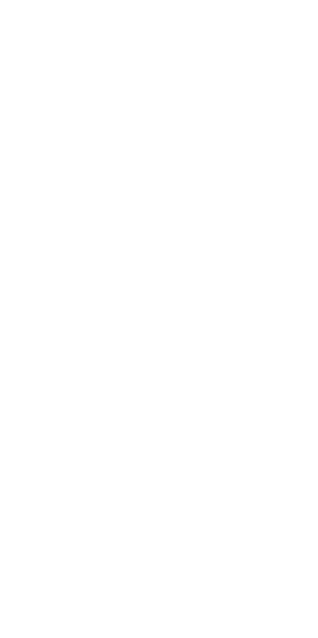 scroll, scrollTop: 0, scrollLeft: 0, axis: both 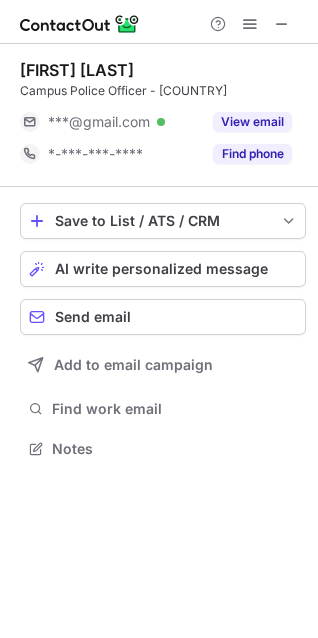 click on "Find phone" at bounding box center [246, 154] 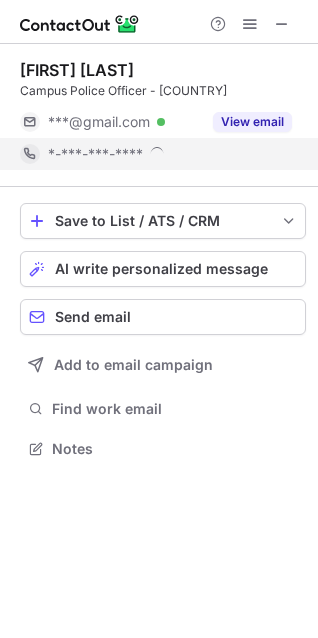 click on "*-***-***-****" at bounding box center (170, 154) 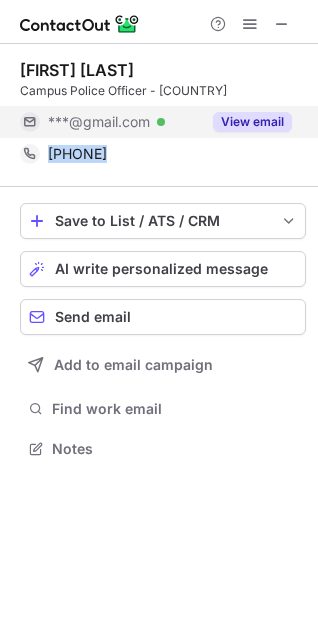 click on "View email" at bounding box center (252, 122) 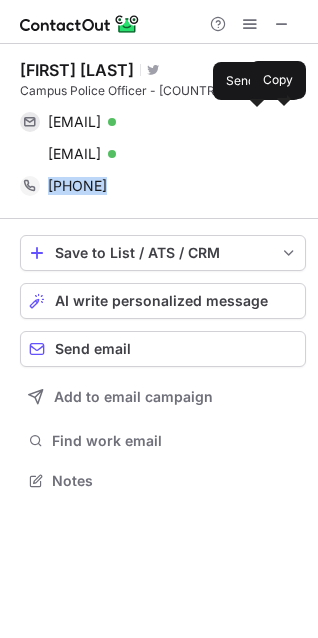 scroll, scrollTop: 10, scrollLeft: 10, axis: both 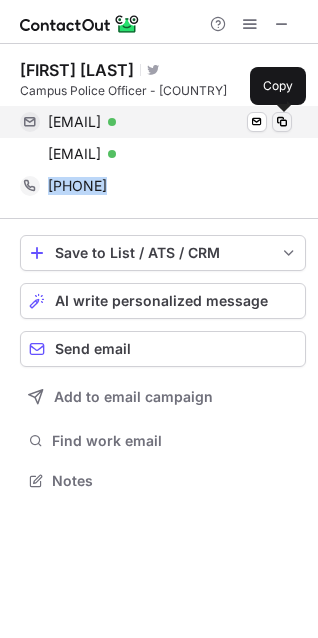 click at bounding box center (282, 122) 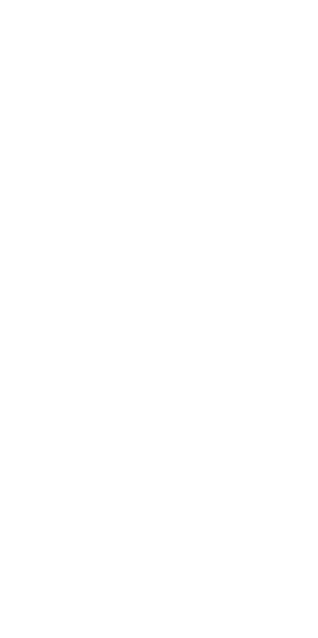 scroll, scrollTop: 0, scrollLeft: 0, axis: both 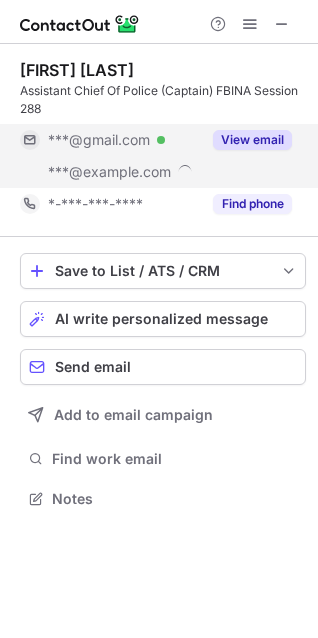 click on "View email" at bounding box center (252, 140) 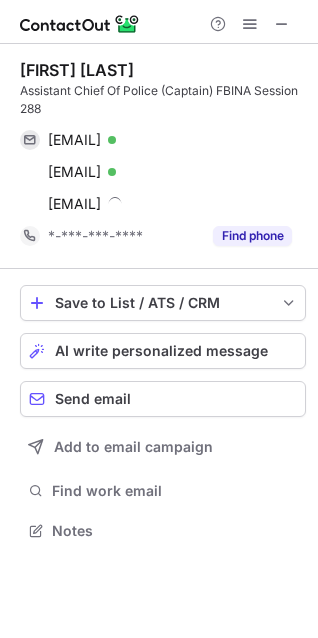 scroll, scrollTop: 10, scrollLeft: 10, axis: both 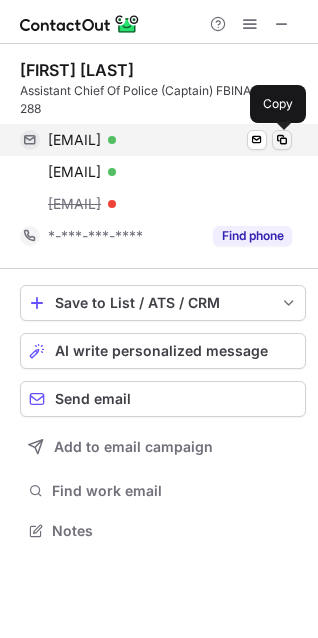 click at bounding box center (282, 140) 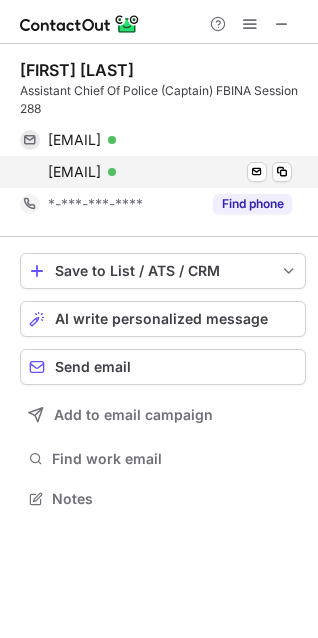 scroll, scrollTop: 485, scrollLeft: 318, axis: both 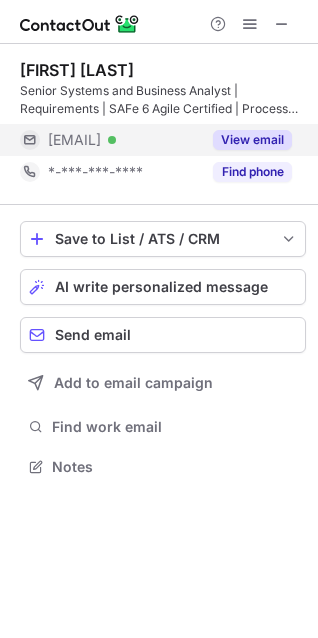click on "View email" at bounding box center [252, 140] 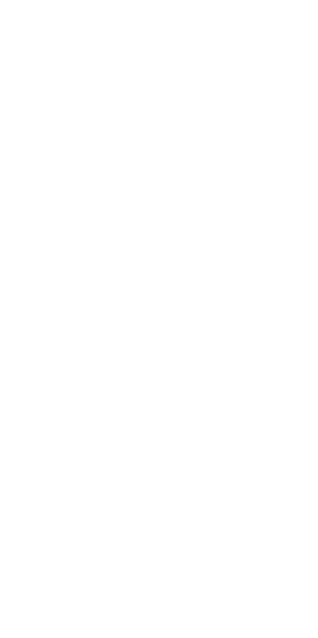 scroll, scrollTop: 0, scrollLeft: 0, axis: both 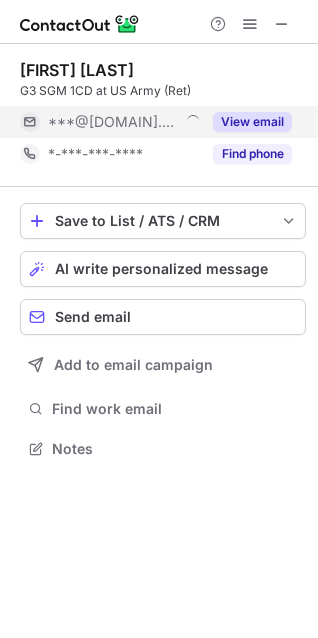 click on "View email" at bounding box center (252, 122) 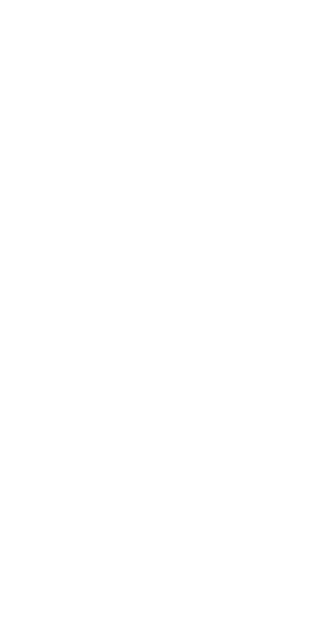 scroll, scrollTop: 0, scrollLeft: 0, axis: both 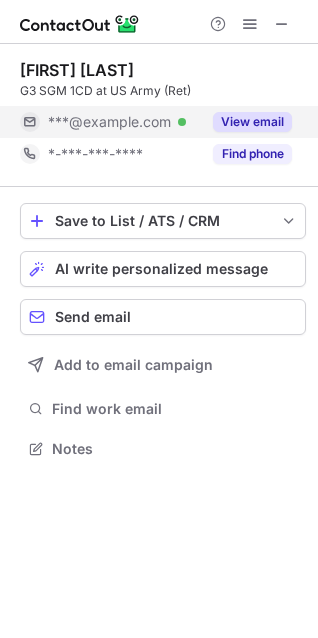 click on "View email" at bounding box center [252, 122] 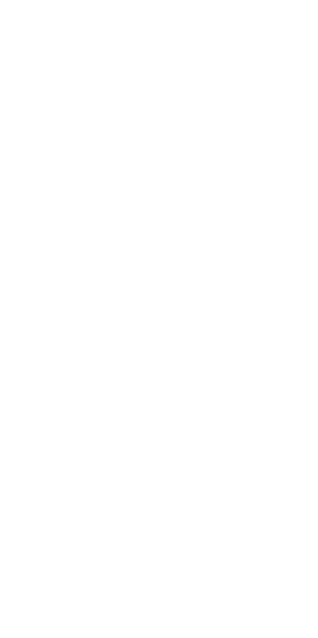 scroll, scrollTop: 0, scrollLeft: 0, axis: both 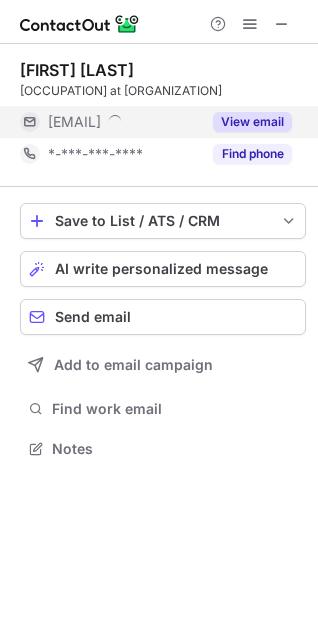 click on "View email" at bounding box center (252, 122) 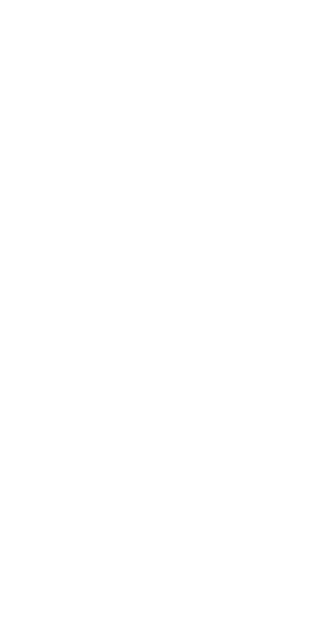 scroll, scrollTop: 0, scrollLeft: 0, axis: both 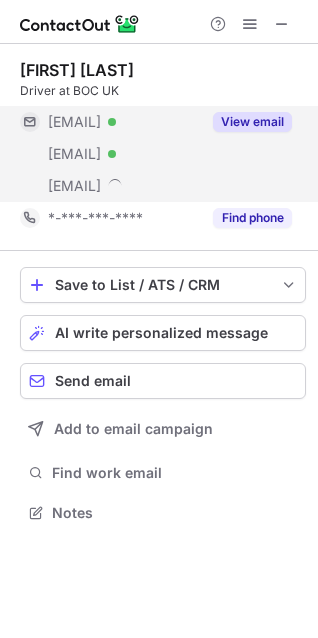 click on "View email" at bounding box center (246, 122) 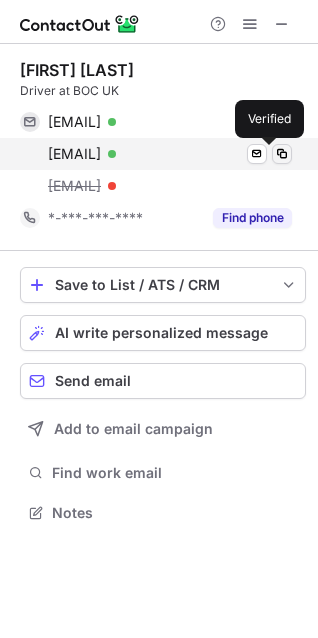 click at bounding box center (282, 154) 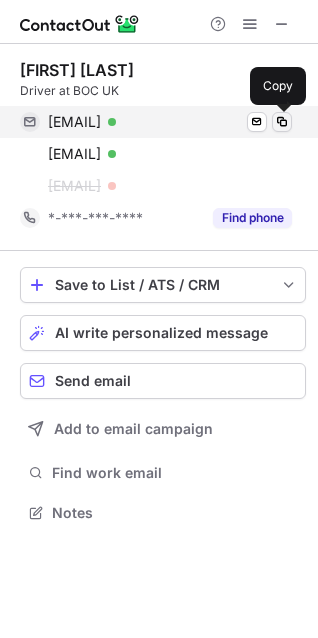 click at bounding box center (282, 122) 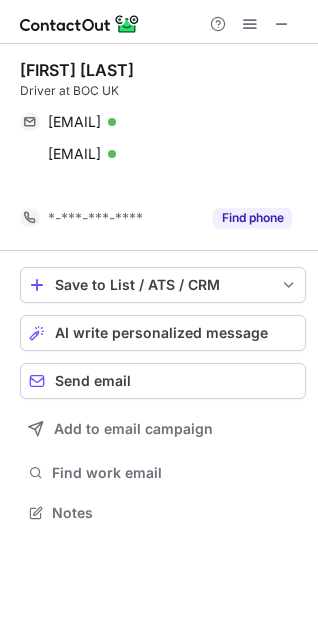 scroll, scrollTop: 467, scrollLeft: 318, axis: both 